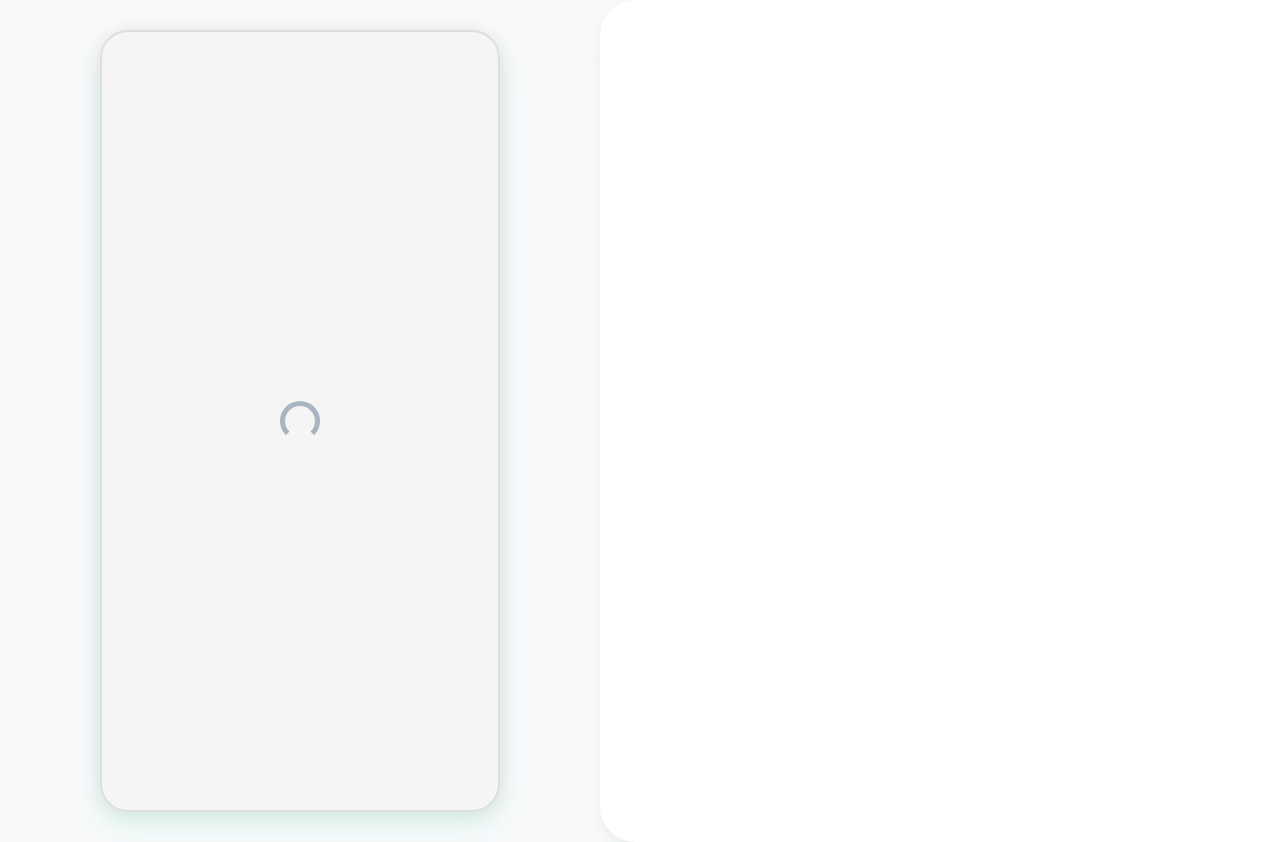scroll, scrollTop: 0, scrollLeft: 0, axis: both 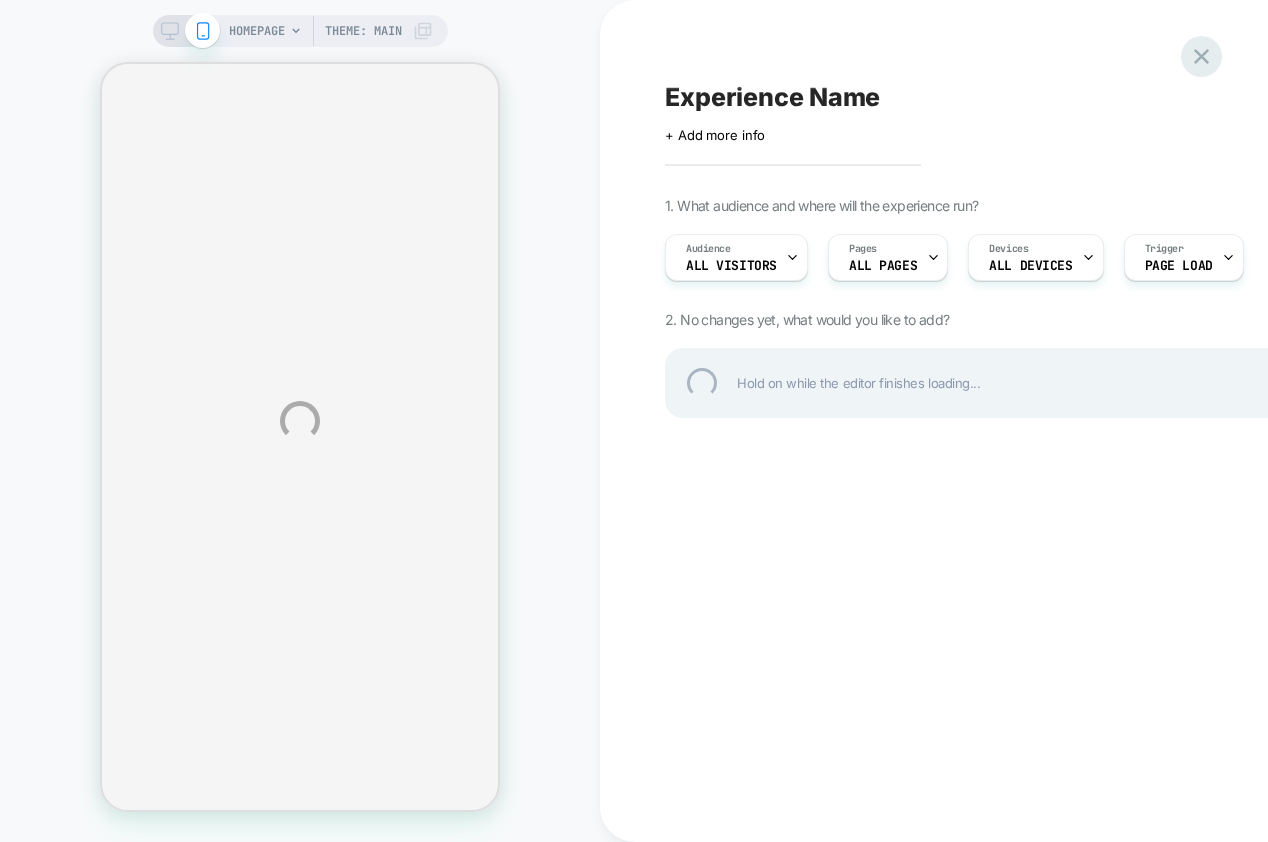 click at bounding box center (1201, 56) 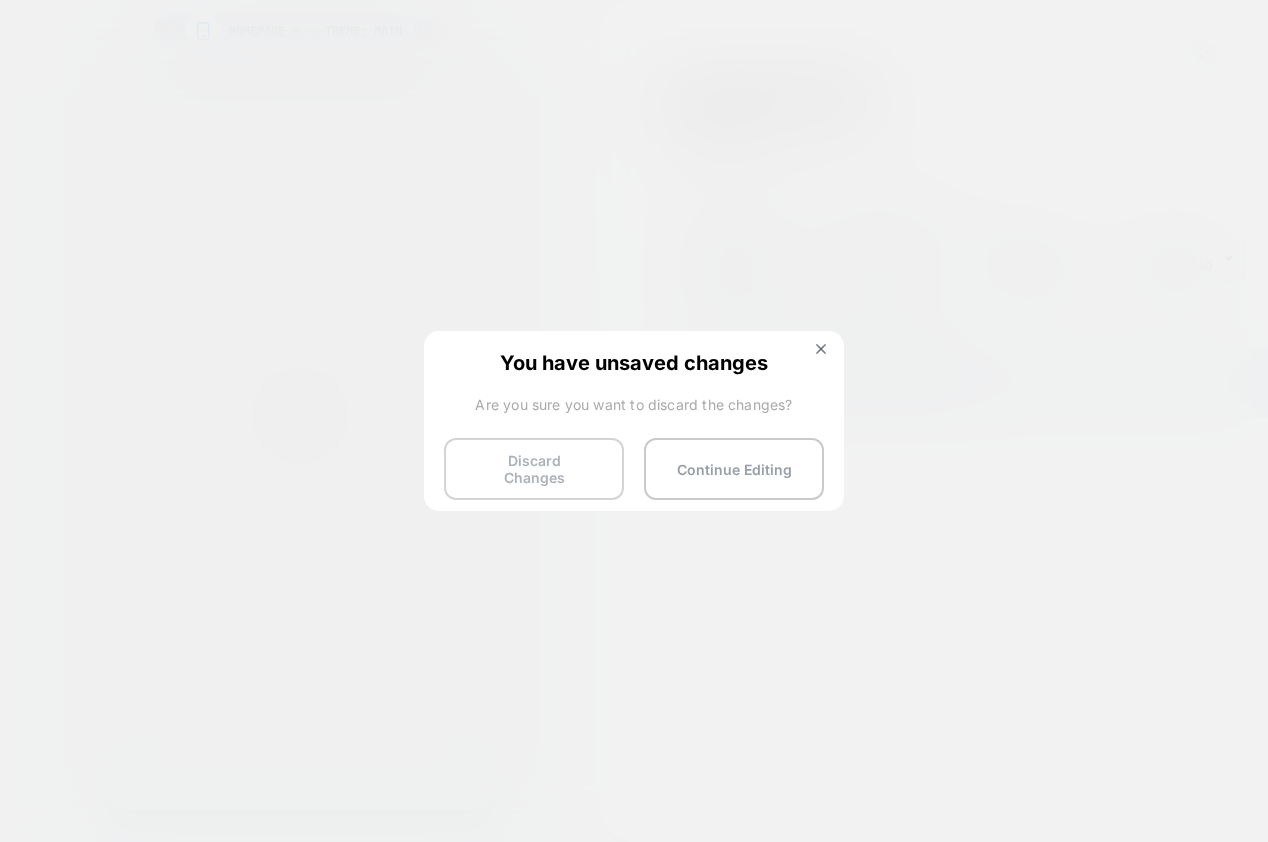 click on "Discard Changes" at bounding box center (534, 469) 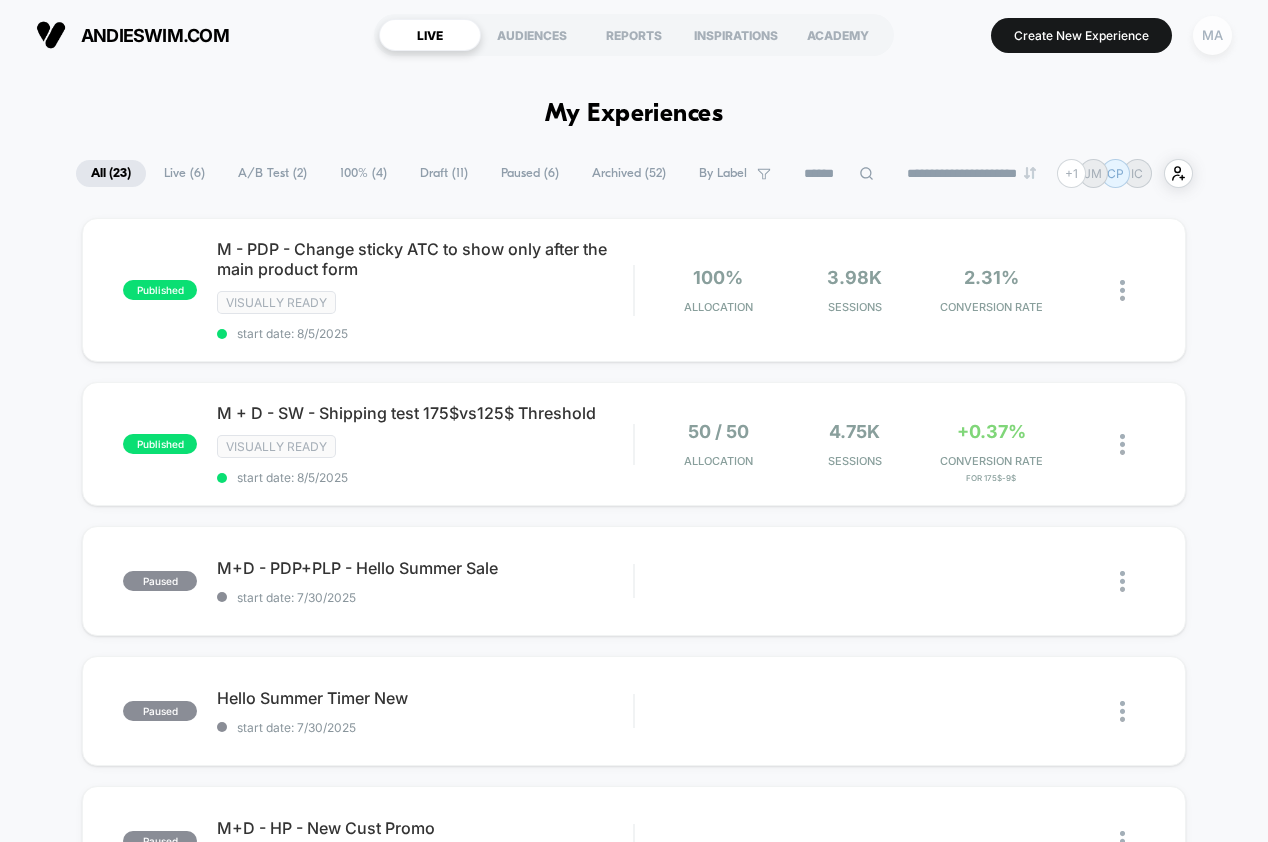 click on "MA" at bounding box center [1212, 35] 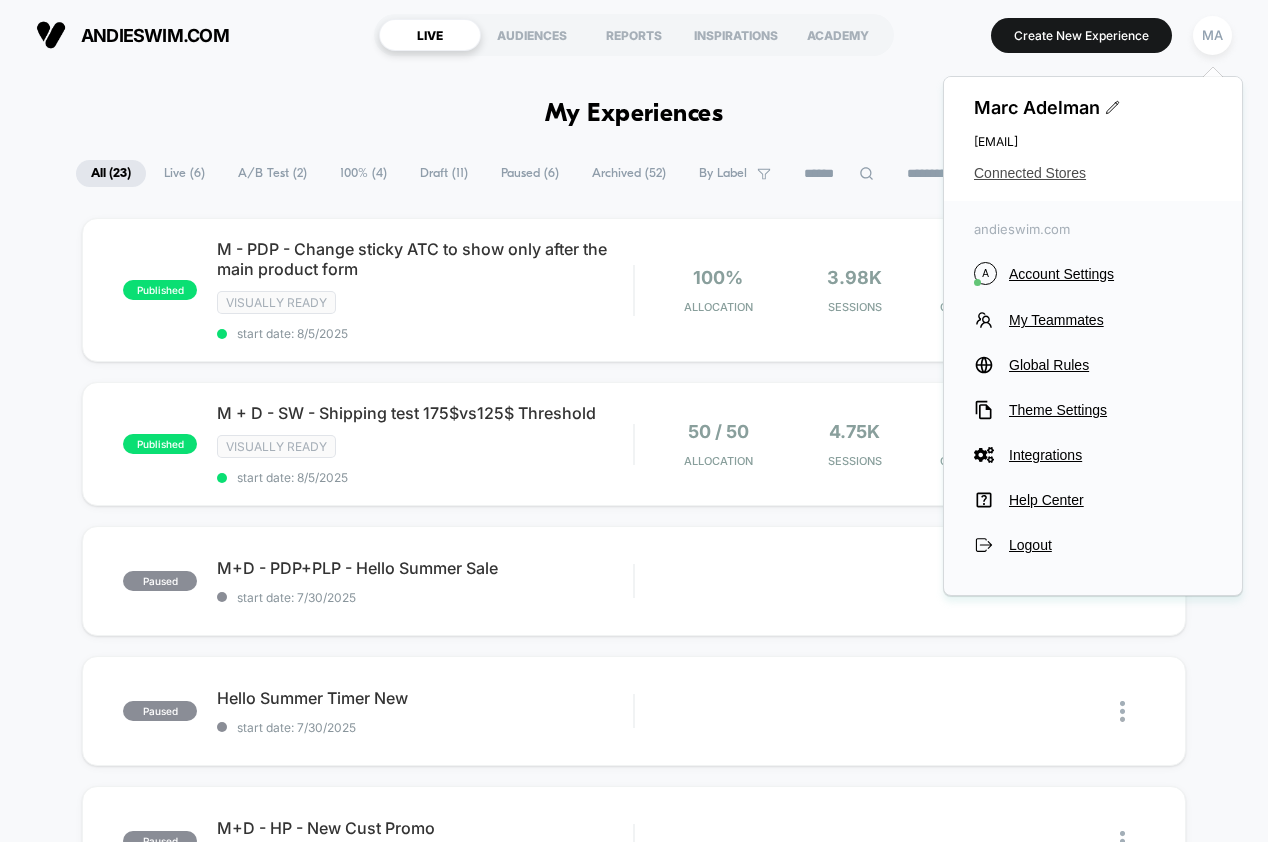 click on "Connected Stores" at bounding box center (1093, 173) 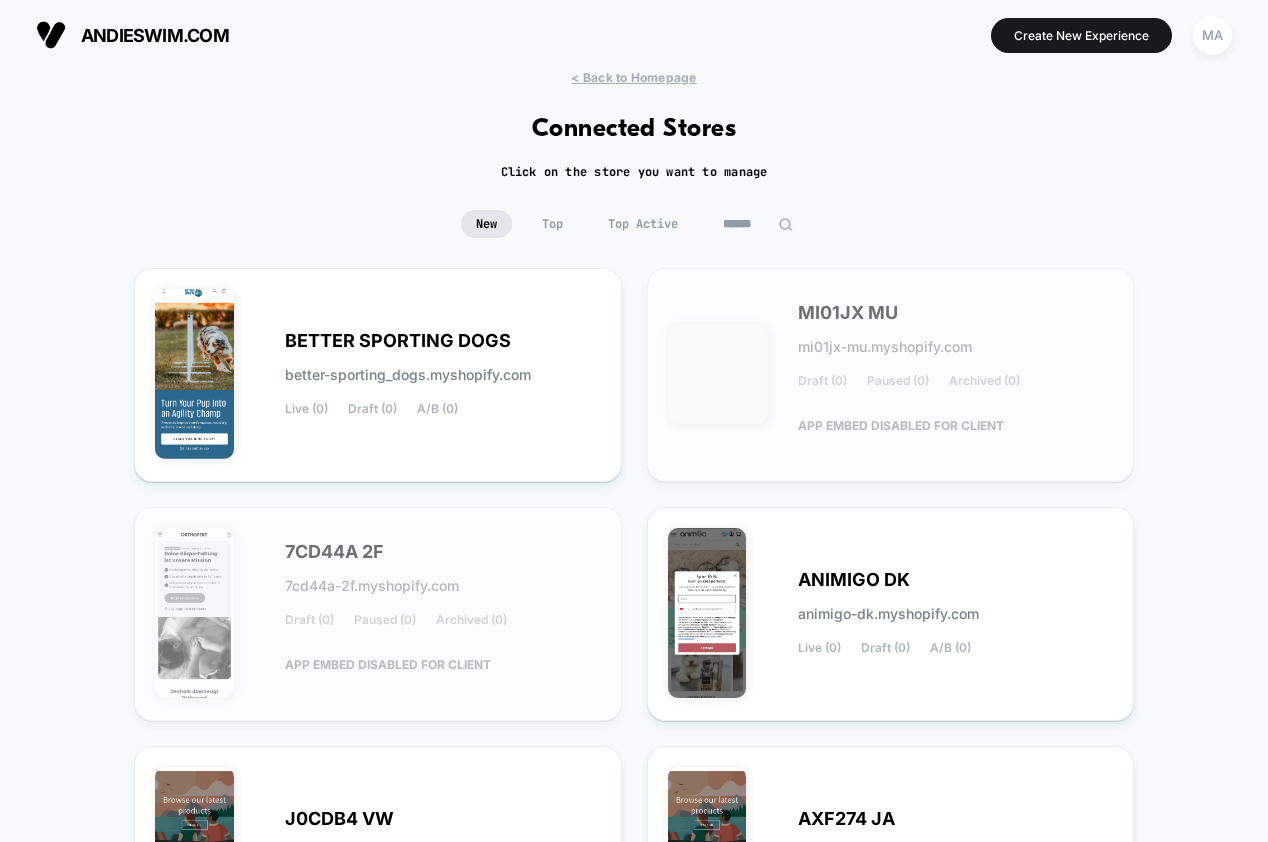 click at bounding box center [758, 224] 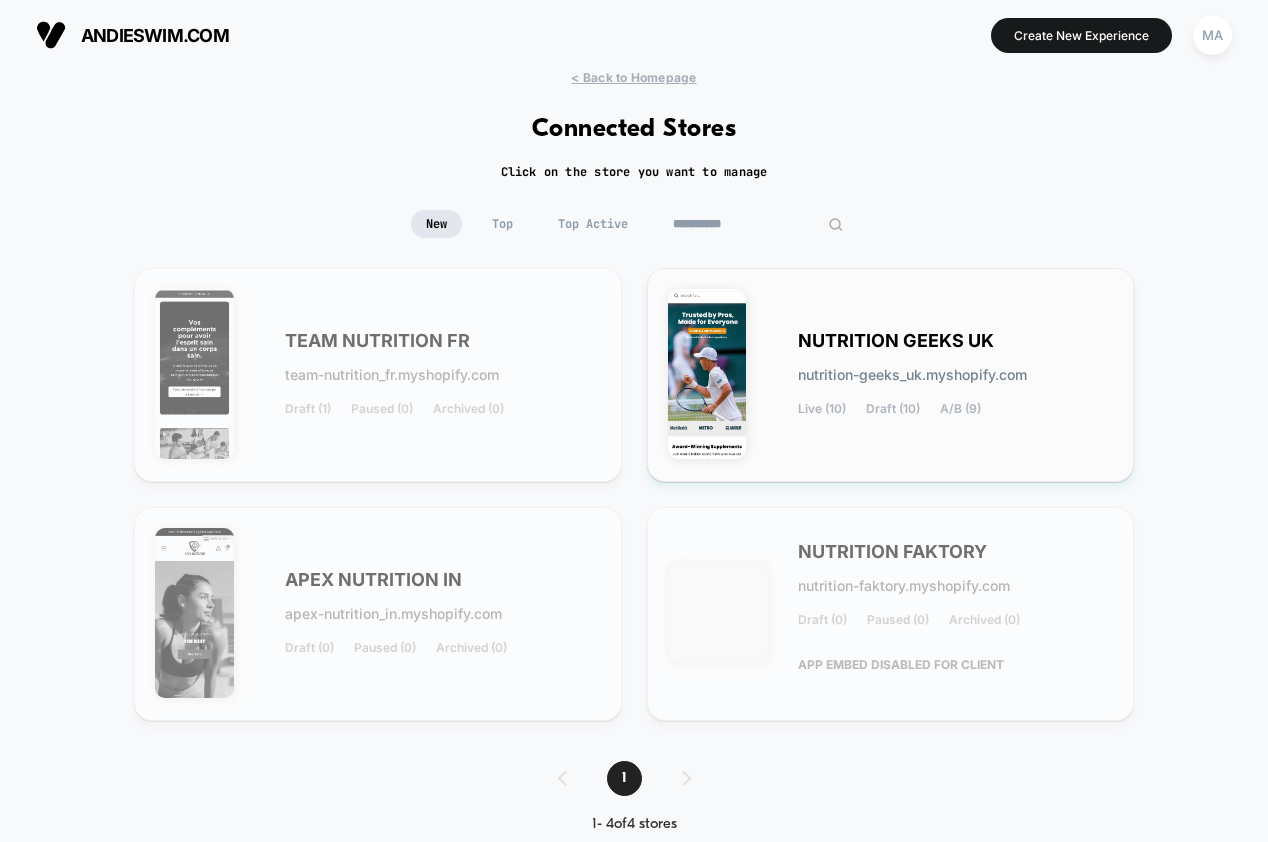 type on "*********" 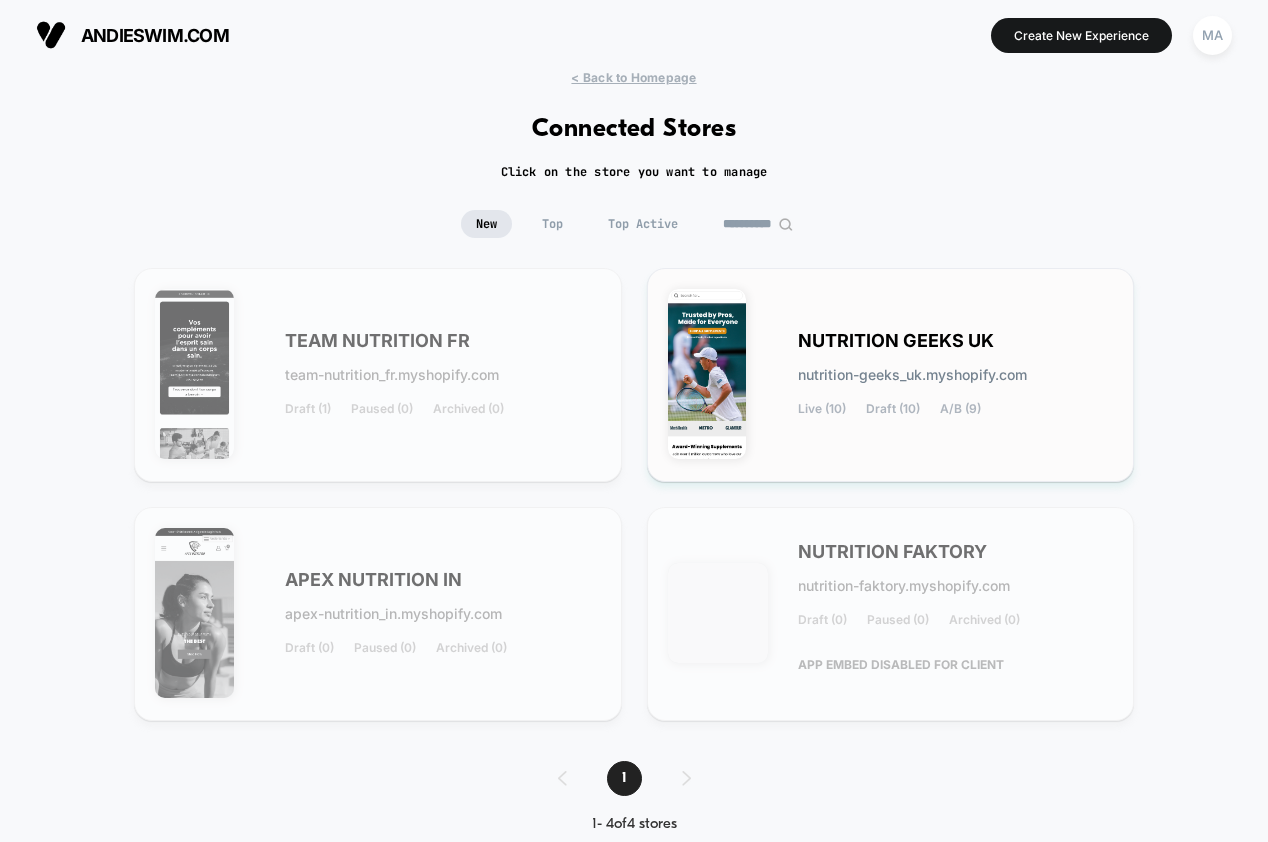 click on "nutrition-geeks_uk.myshopify.com" at bounding box center (912, 375) 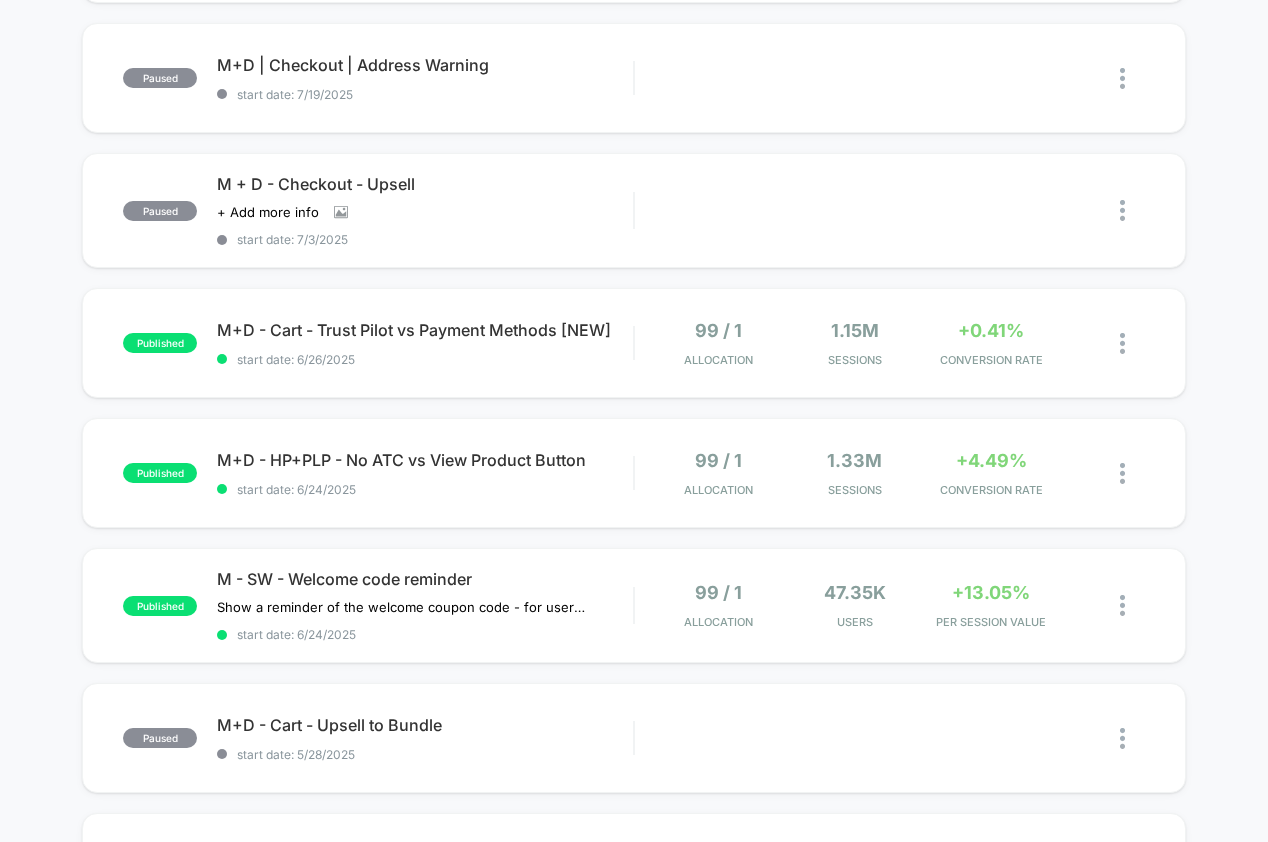 scroll, scrollTop: 599, scrollLeft: 0, axis: vertical 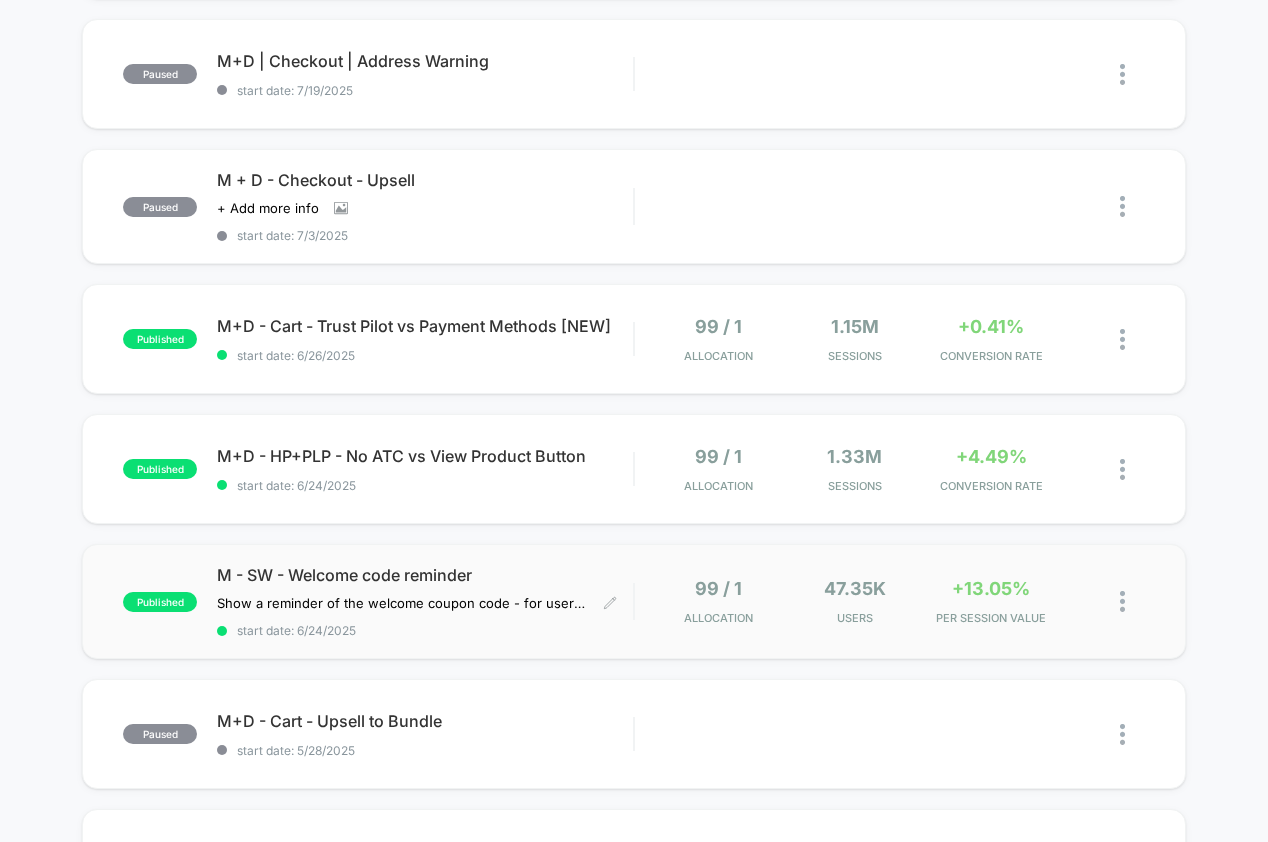 click on "M - SW - Welcome code reminder" at bounding box center (425, 575) 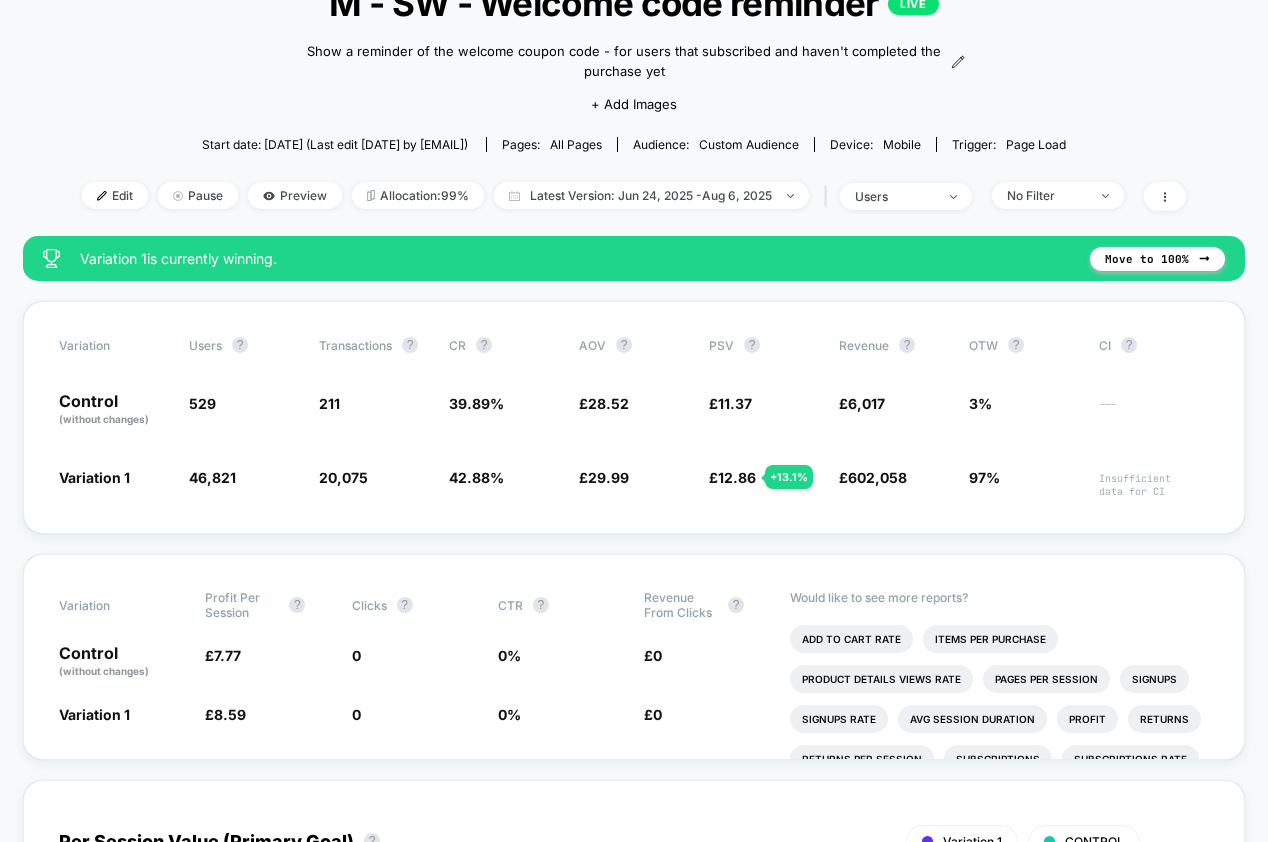 scroll, scrollTop: 177, scrollLeft: 0, axis: vertical 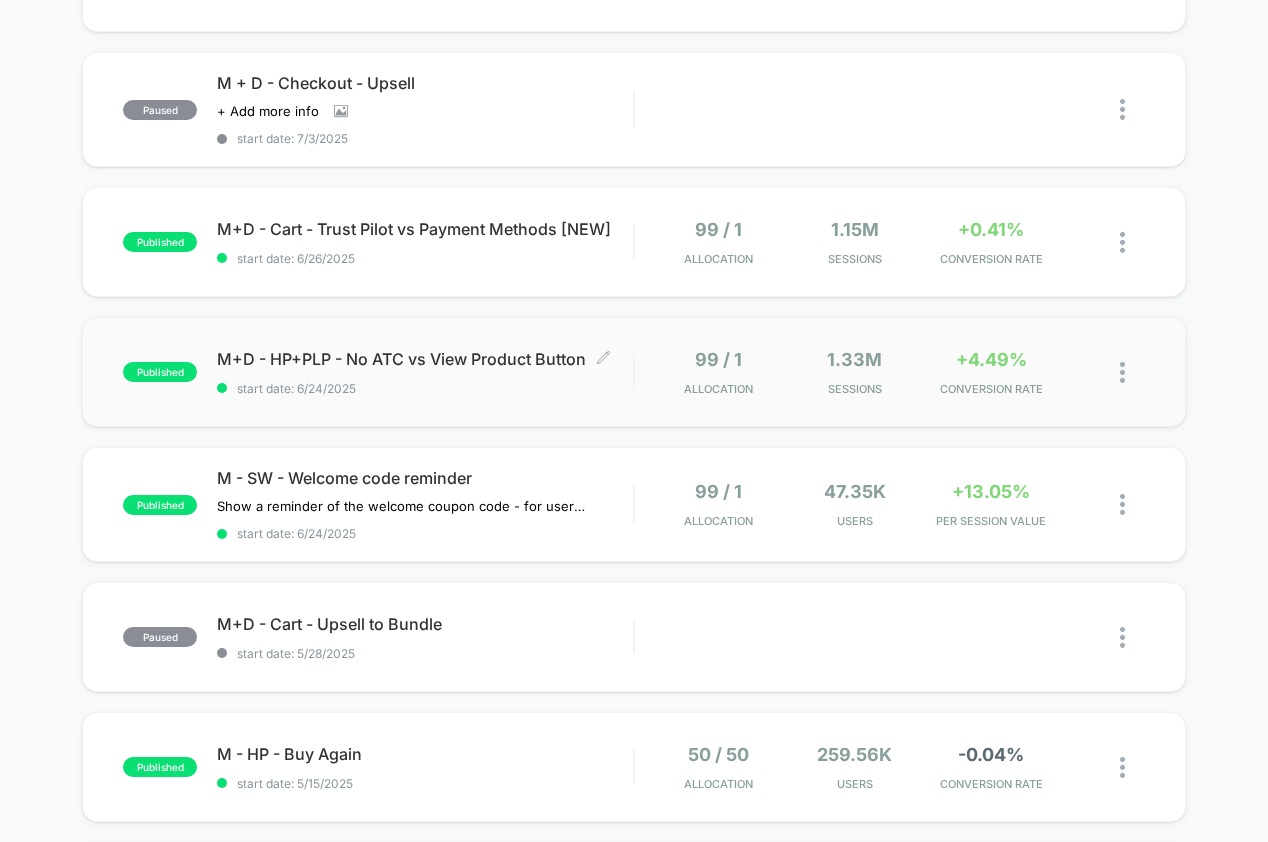 click on "M+D - HP+PLP - No ATC vs View Product Button Click to edit experience details" at bounding box center [425, 359] 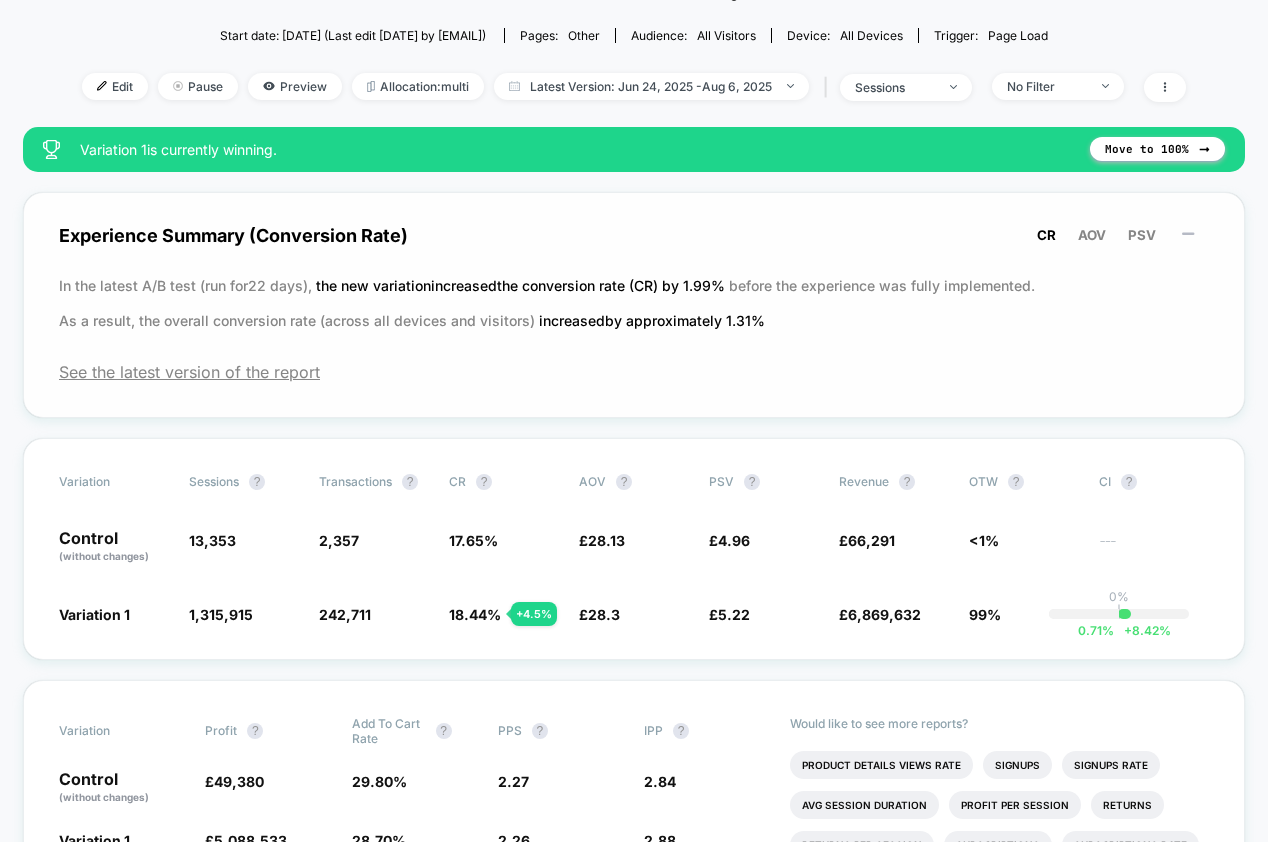 scroll, scrollTop: 213, scrollLeft: 0, axis: vertical 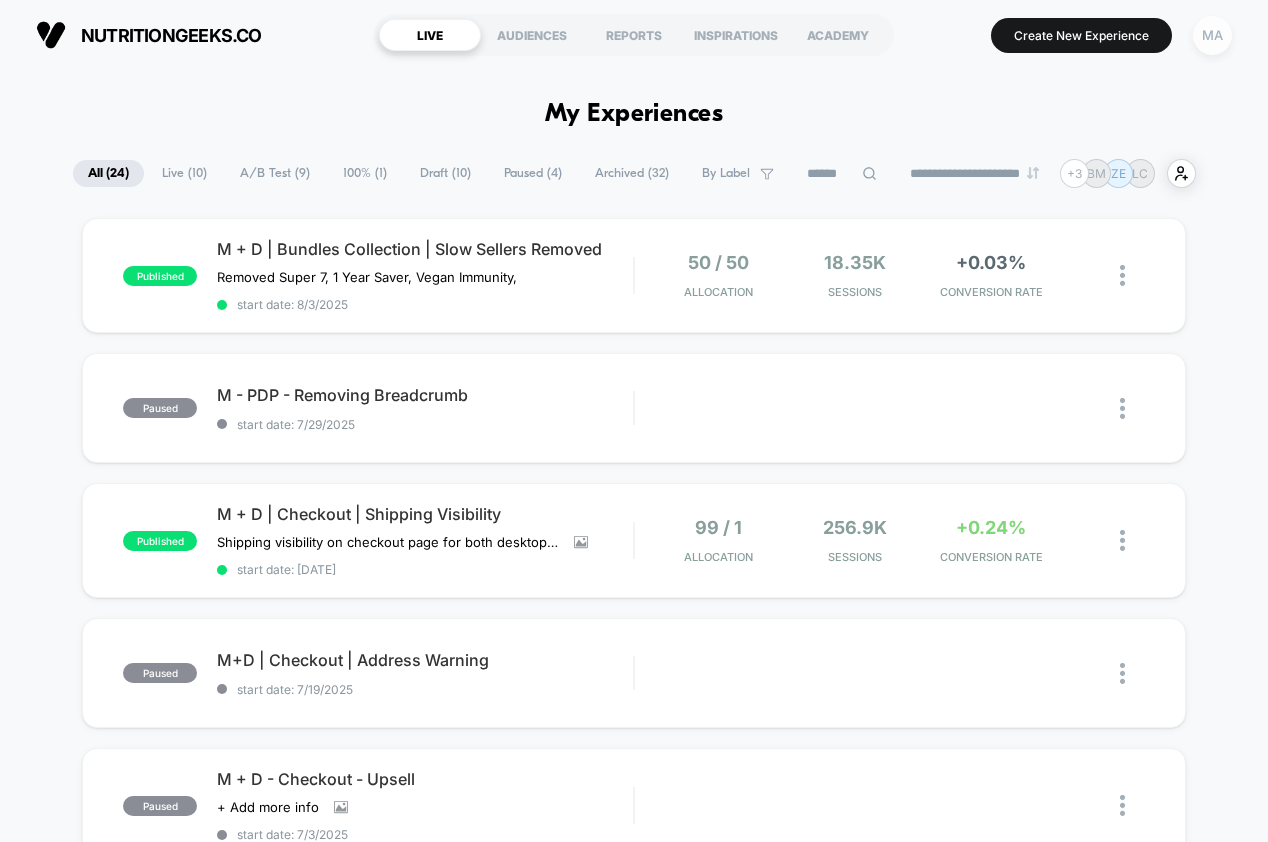 click on "MA" at bounding box center [1212, 35] 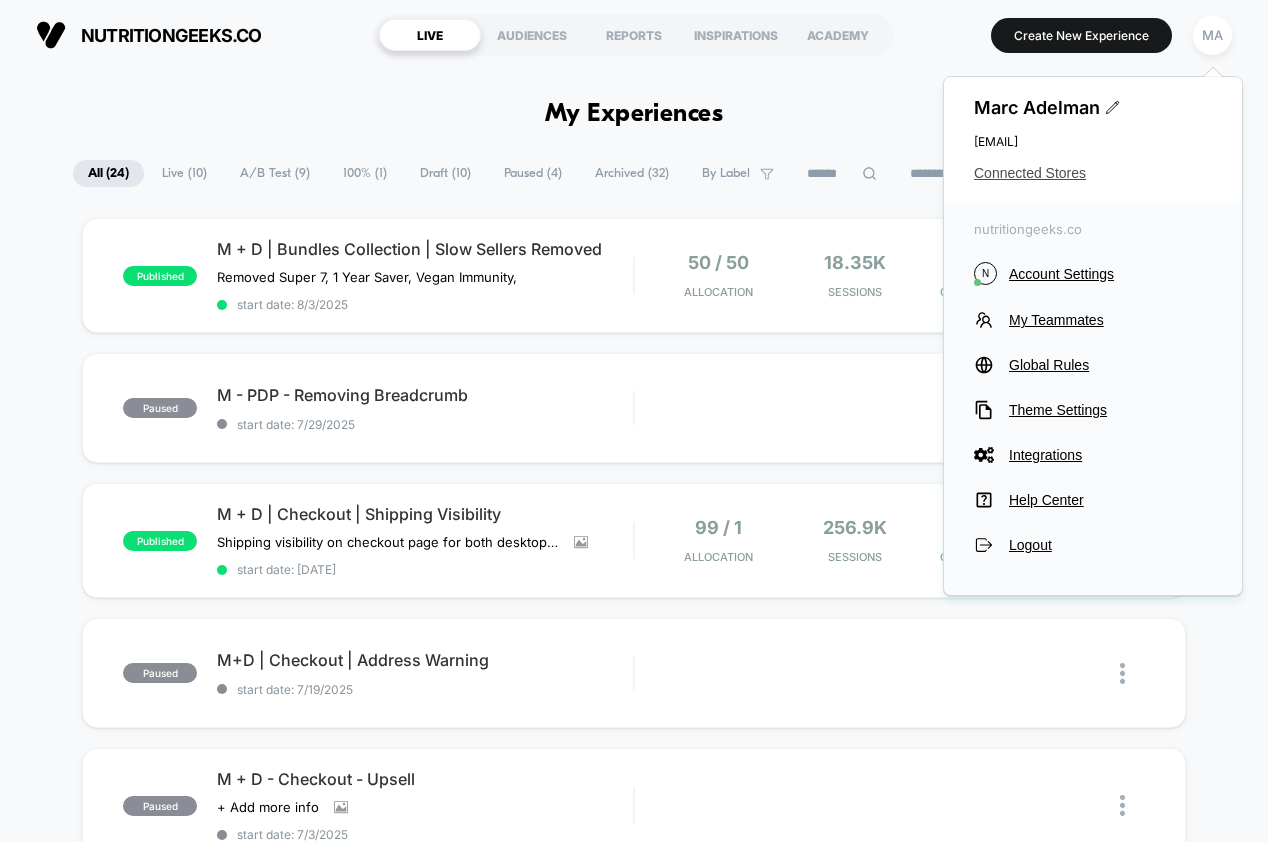 click on "Connected Stores" at bounding box center (1093, 173) 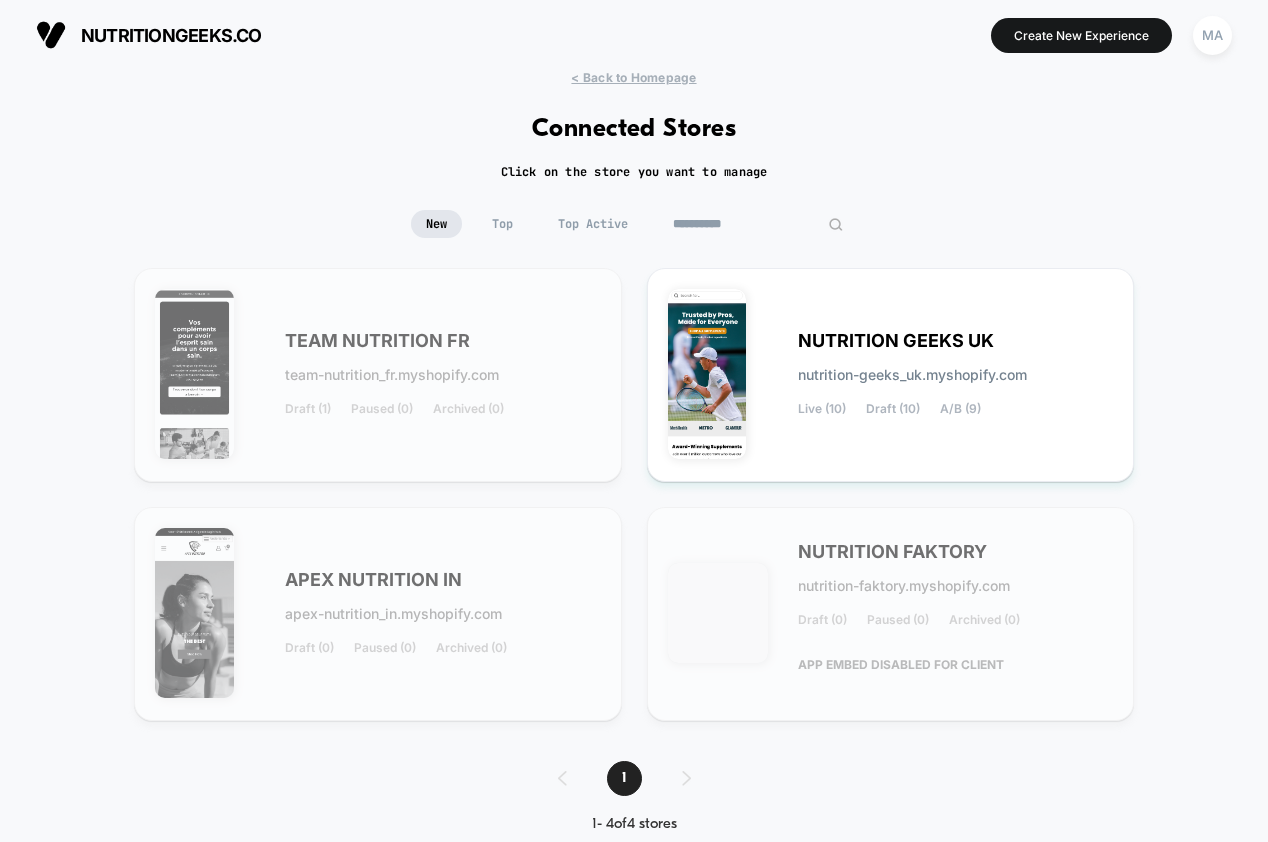 click on "**********" at bounding box center (758, 224) 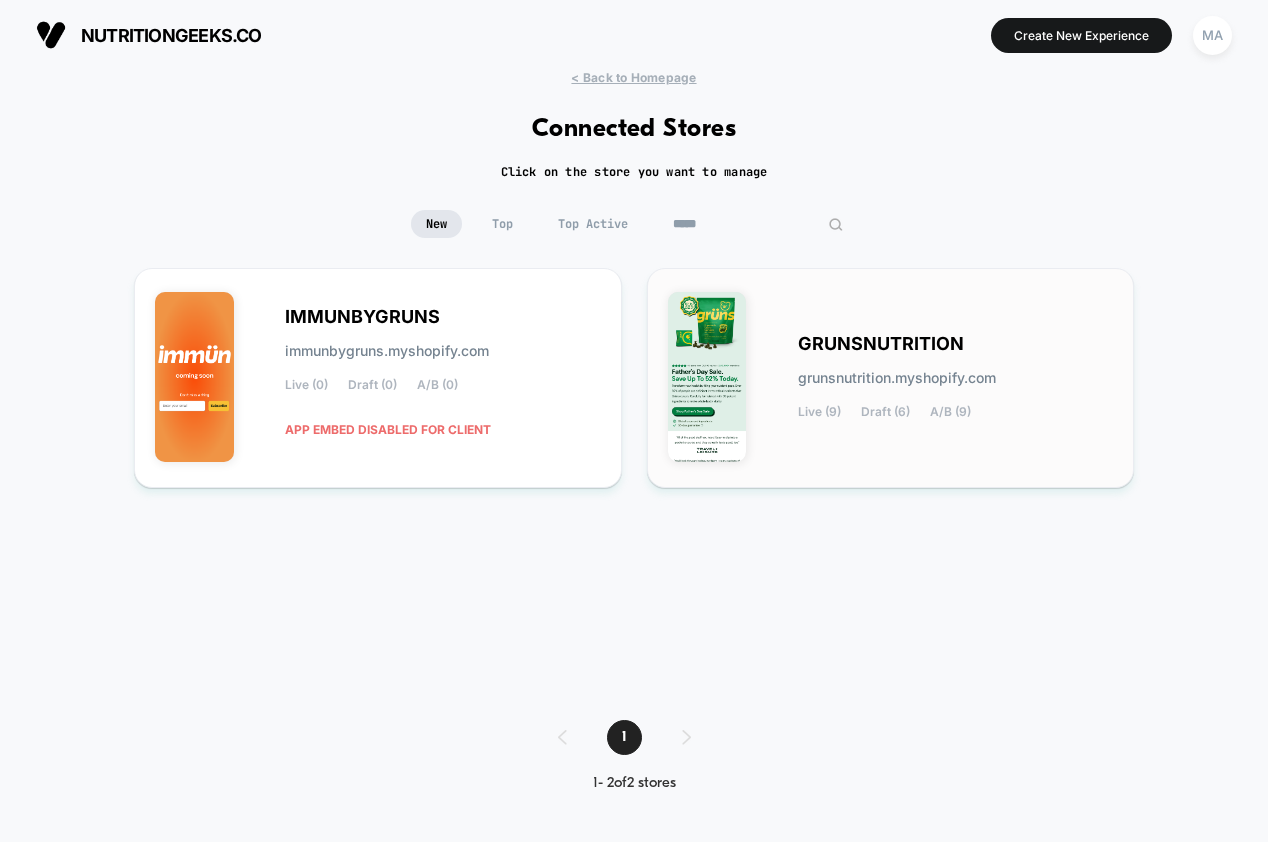 type on "*****" 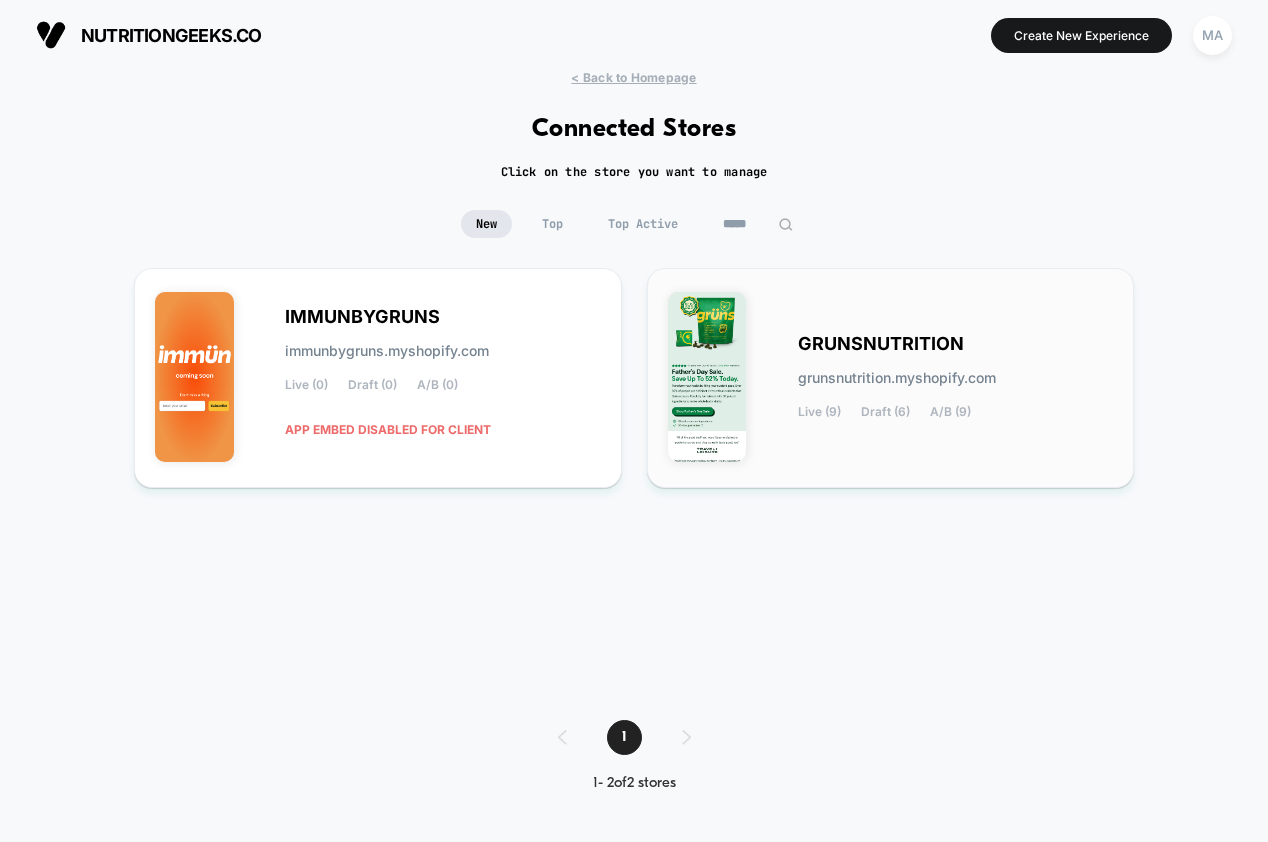 click on "grunsnutrition.myshopify.com" at bounding box center (897, 378) 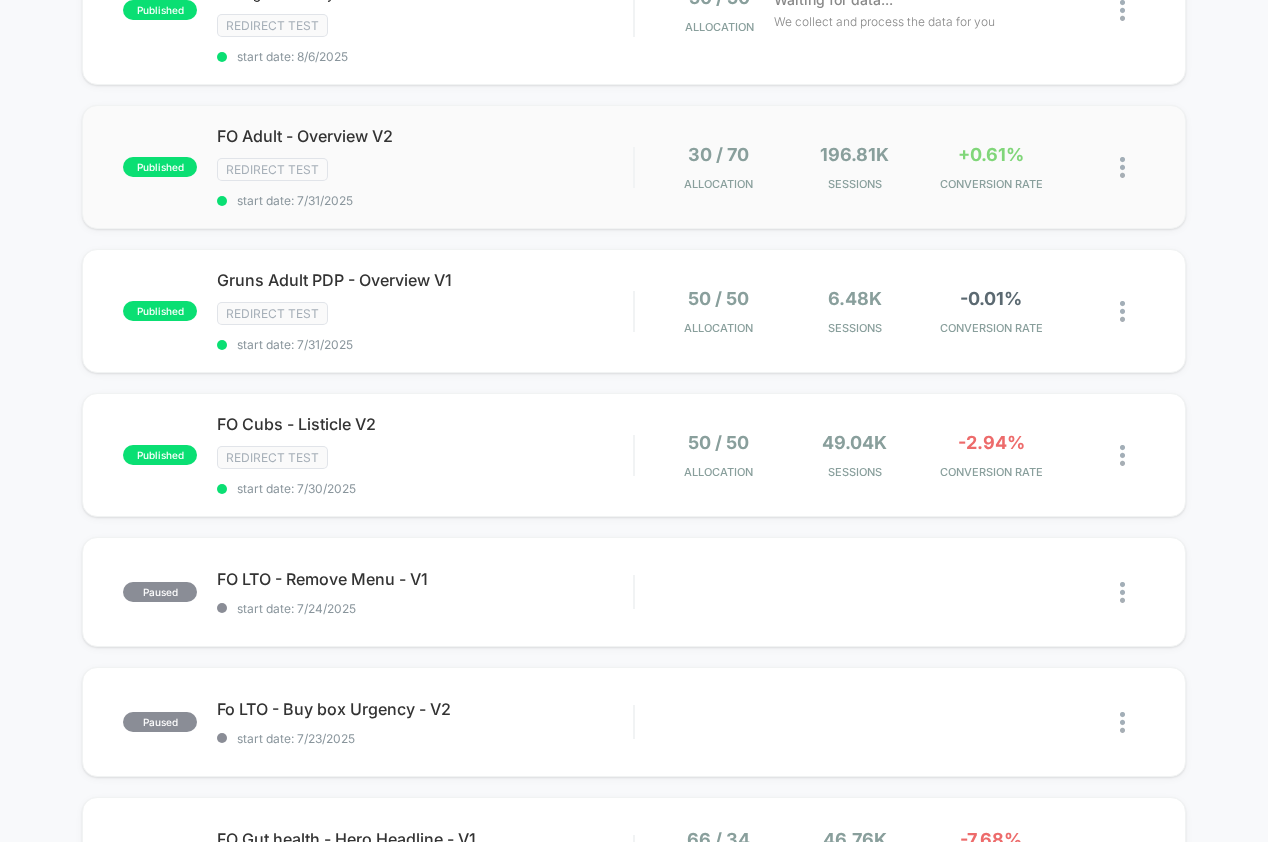 scroll, scrollTop: 0, scrollLeft: 0, axis: both 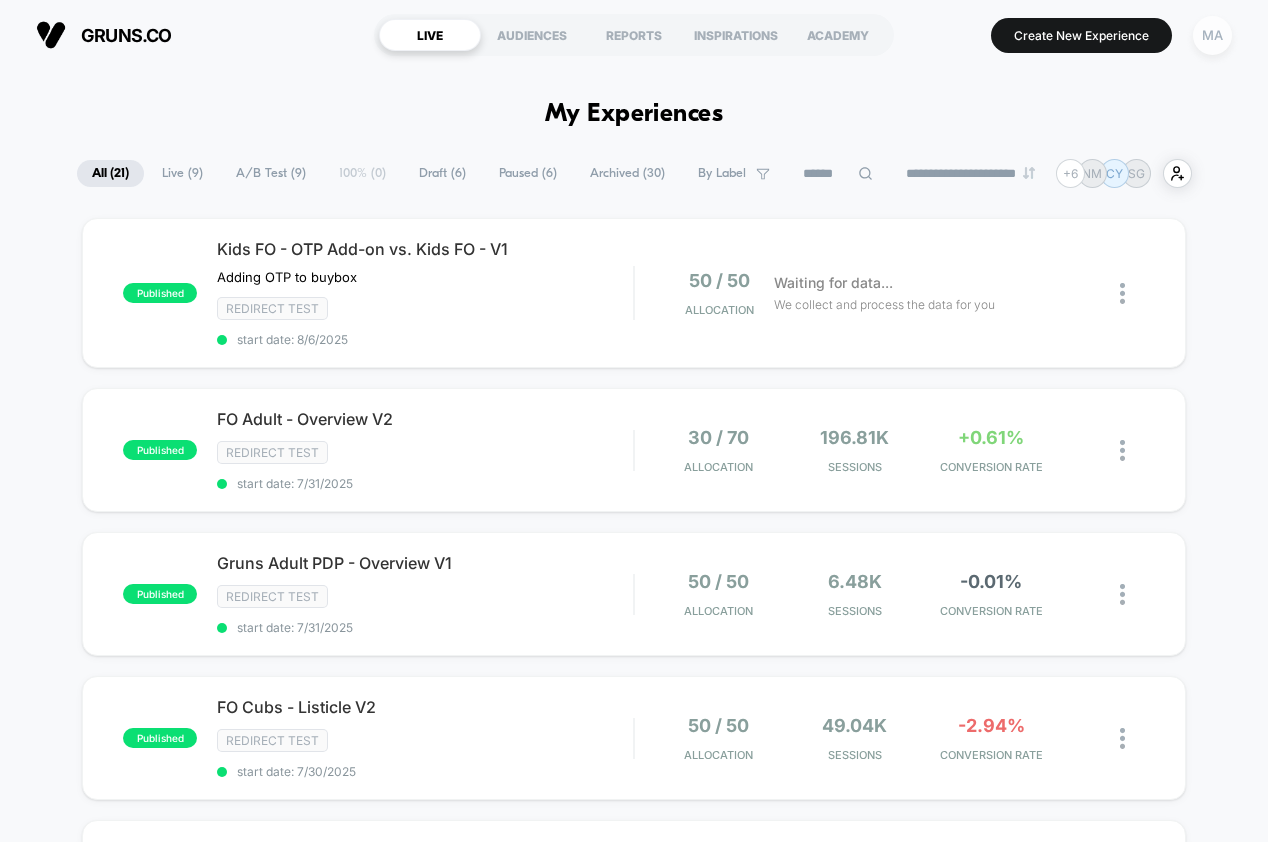 click on "MA" at bounding box center [1212, 35] 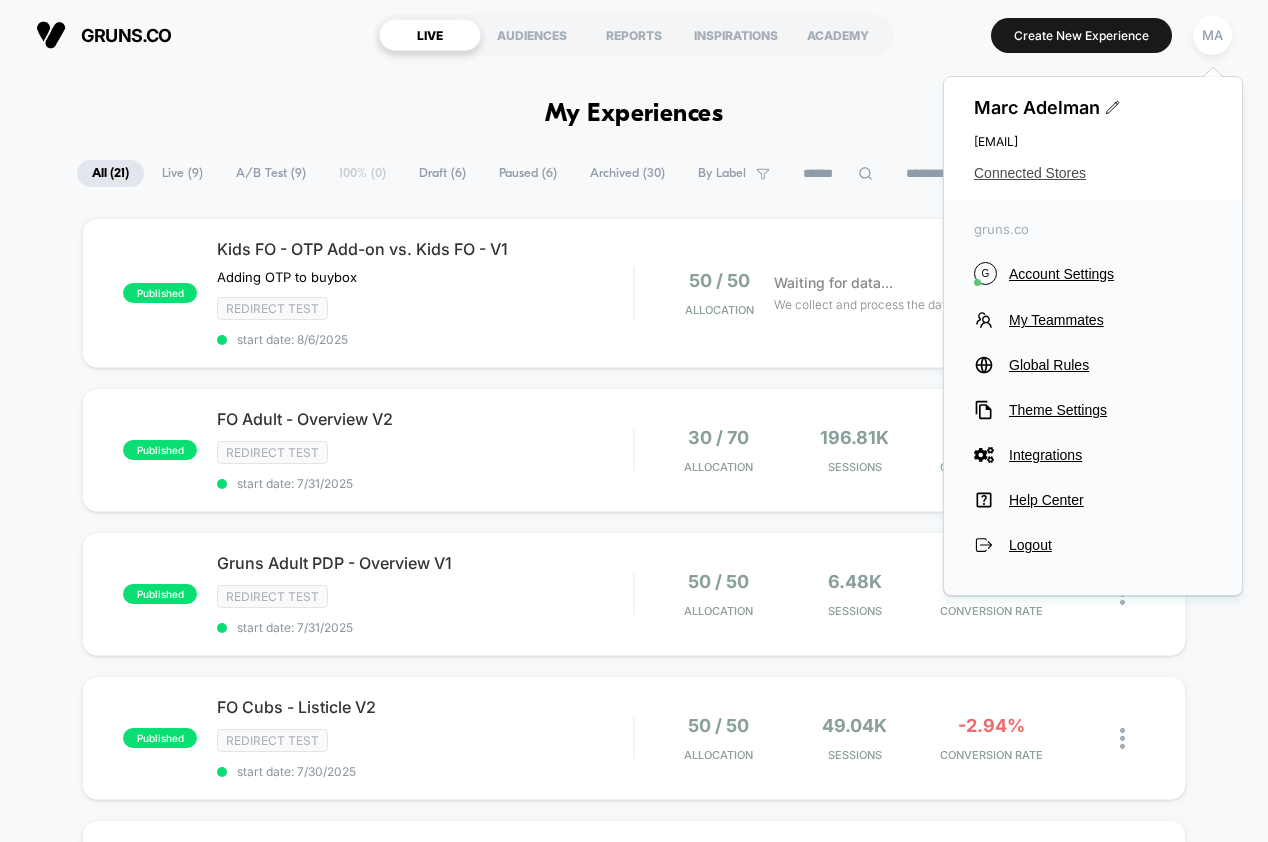 click on "Connected Stores" at bounding box center [1093, 173] 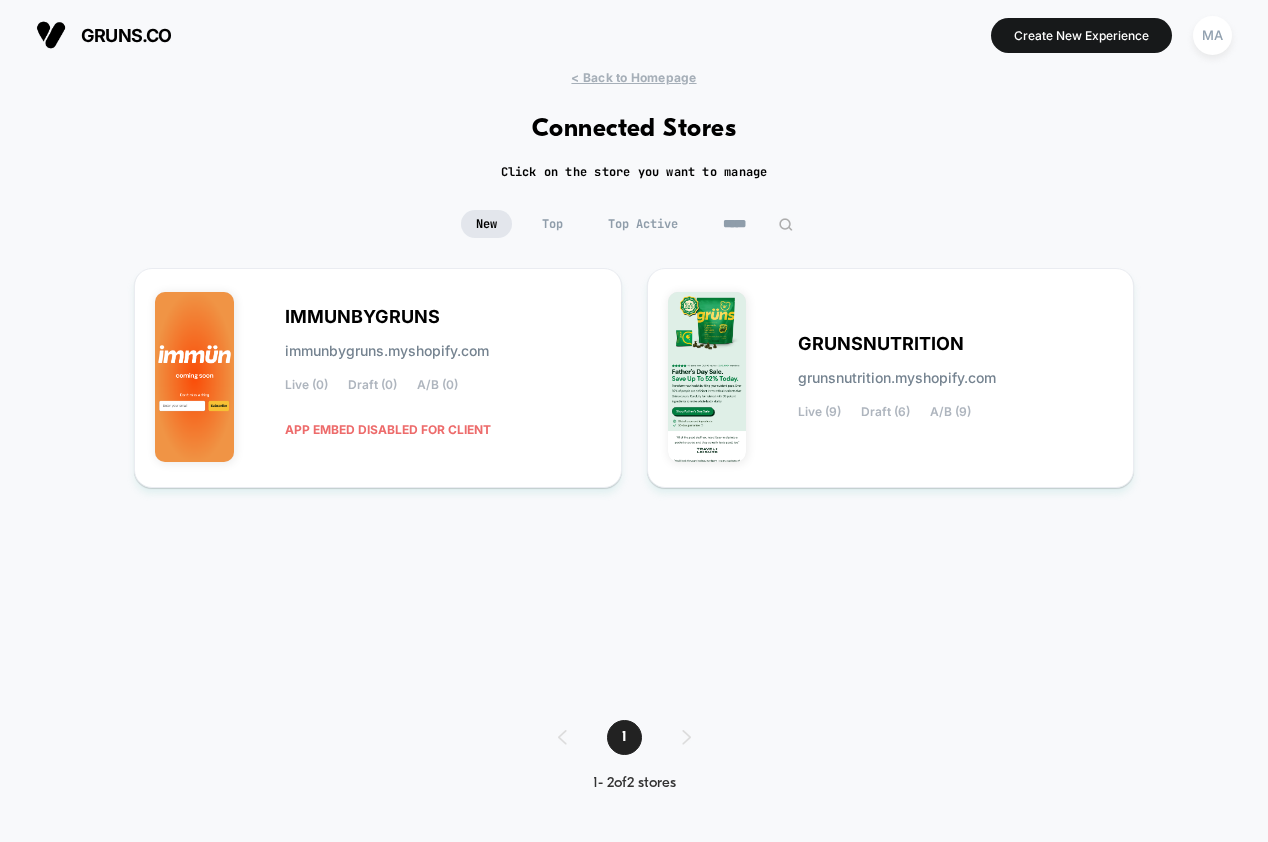 click on "*****" at bounding box center (758, 224) 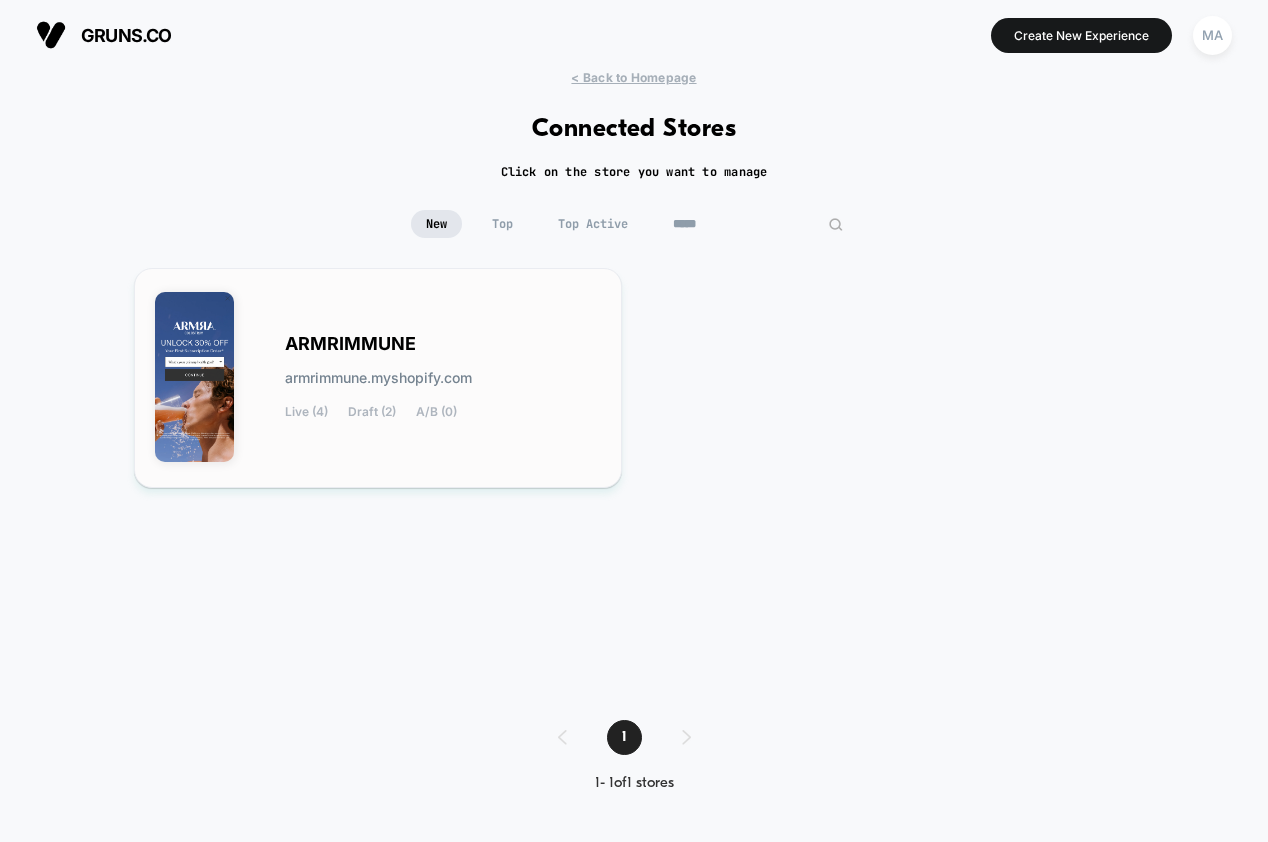 type on "*****" 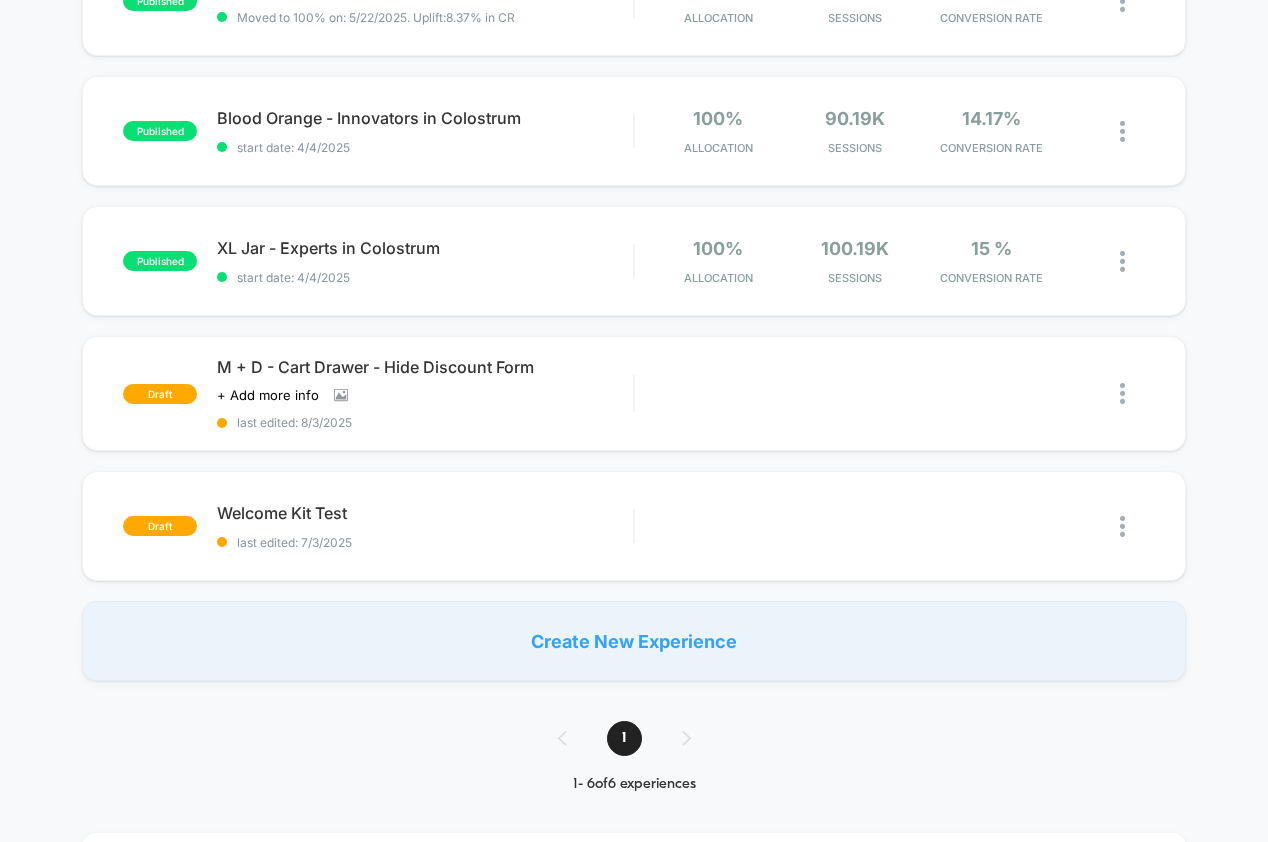 scroll, scrollTop: 0, scrollLeft: 0, axis: both 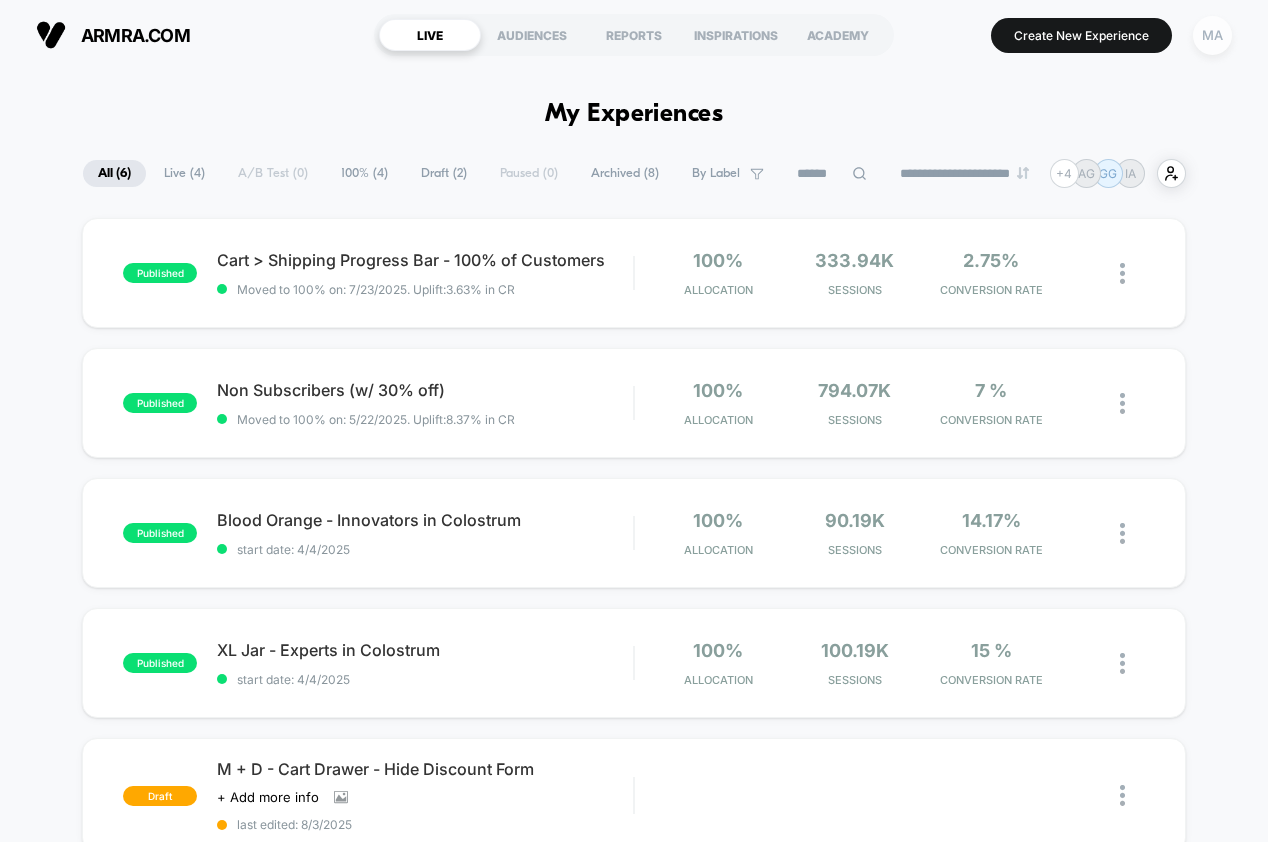click on "MA" at bounding box center (1212, 35) 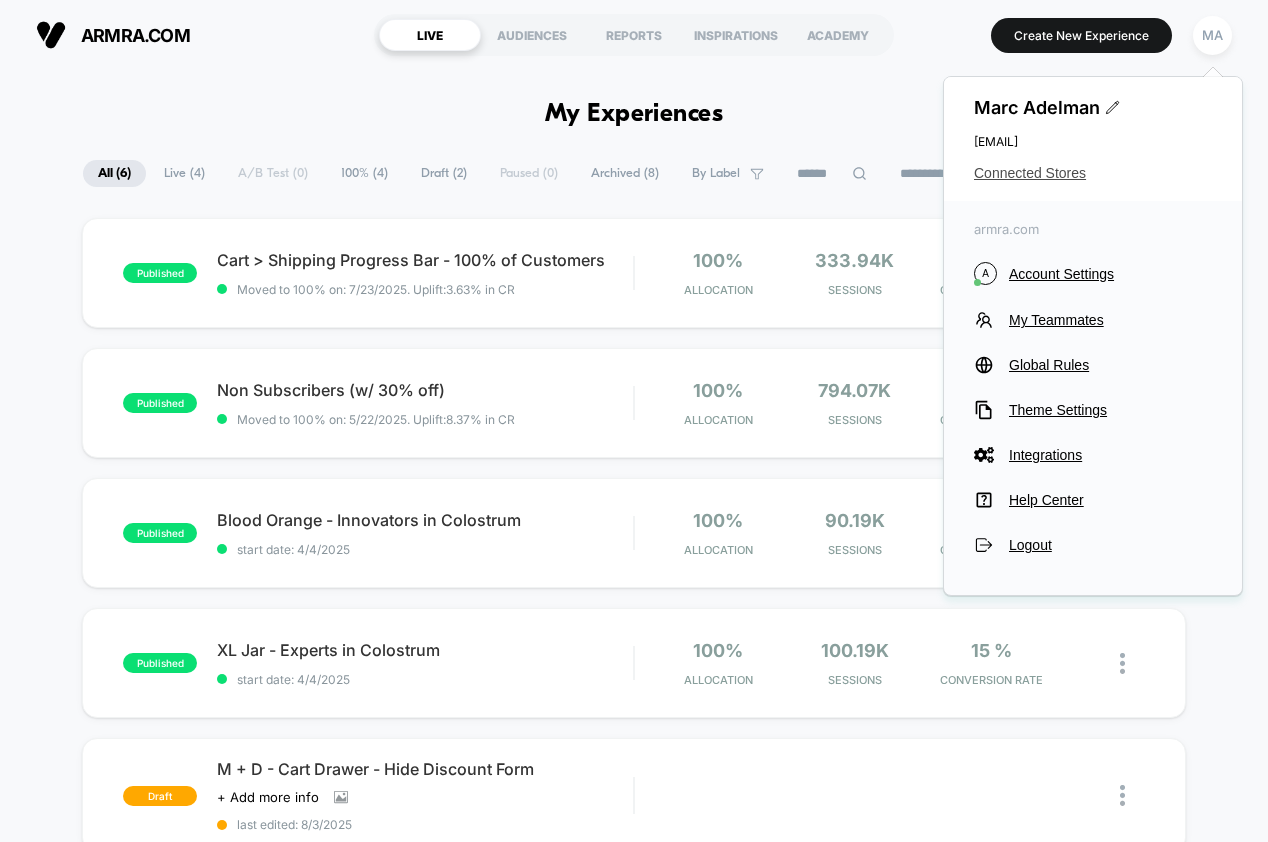 click on "Connected Stores" at bounding box center (1093, 173) 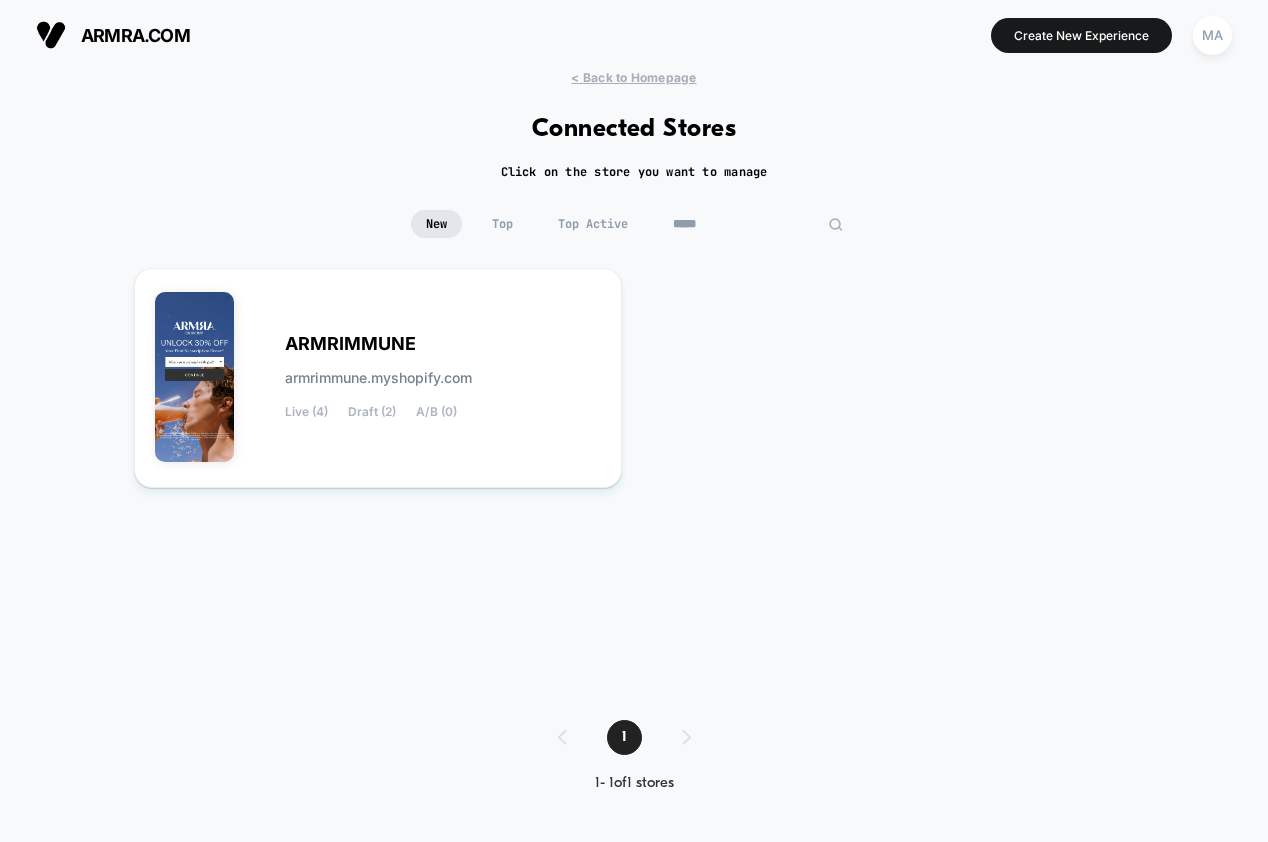 click on "*****" at bounding box center (758, 224) 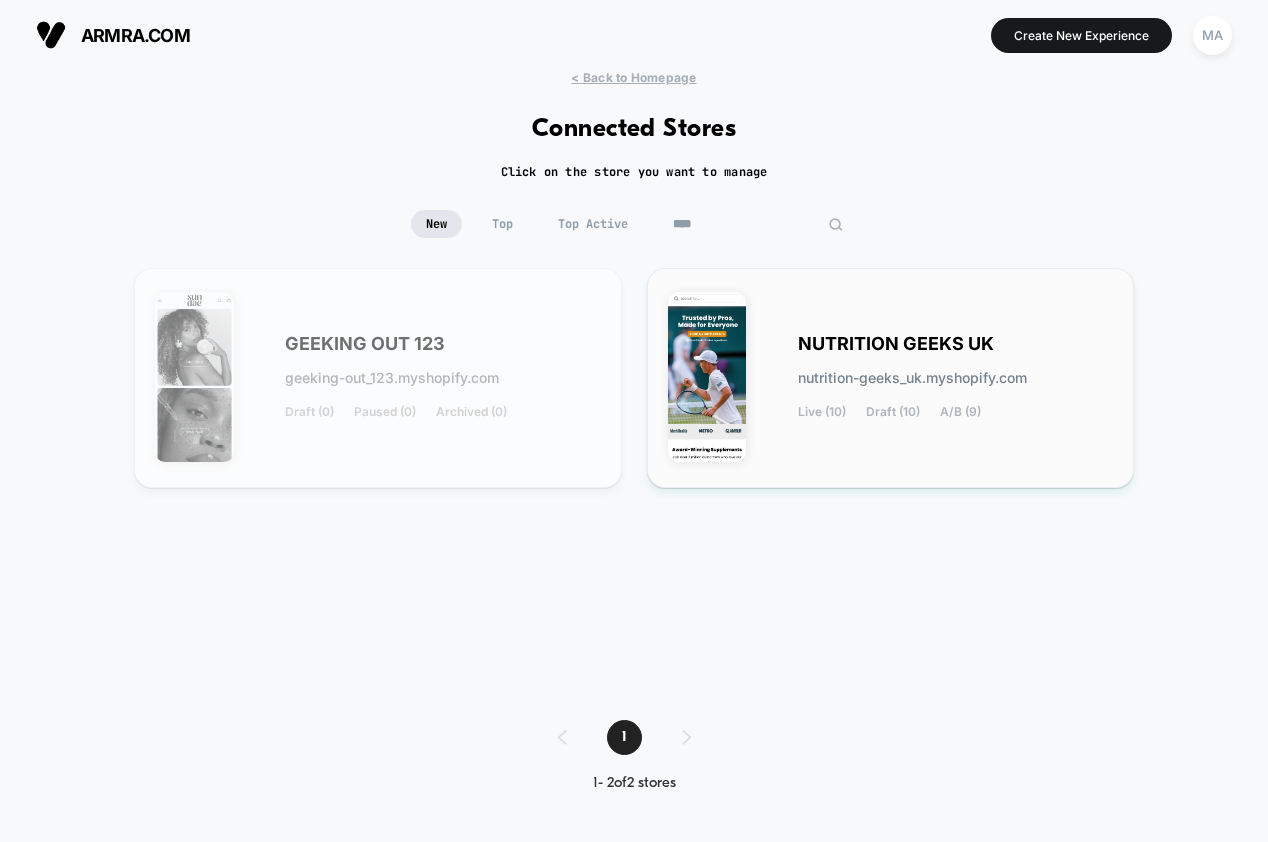 type on "****" 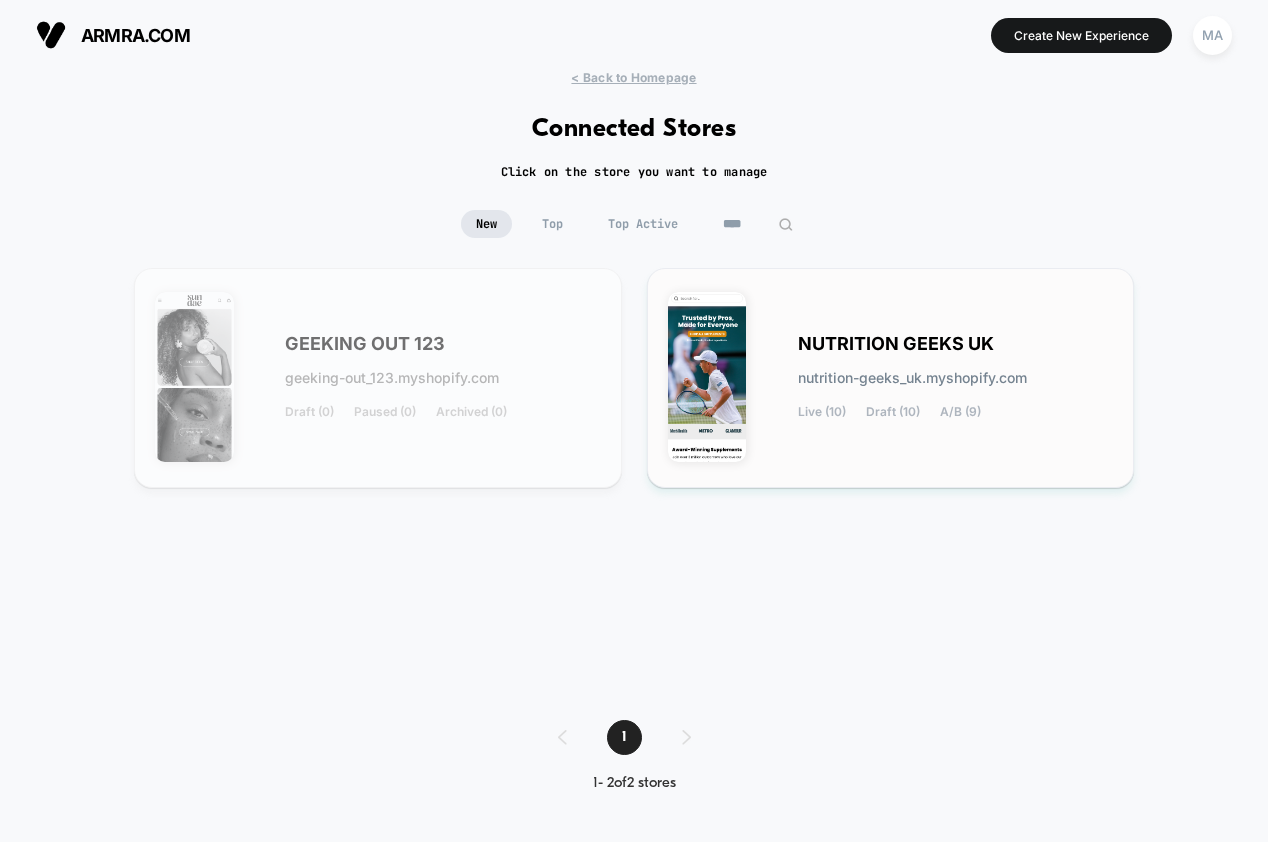 click on "nutrition-geeks_uk.myshopify.com" at bounding box center [912, 378] 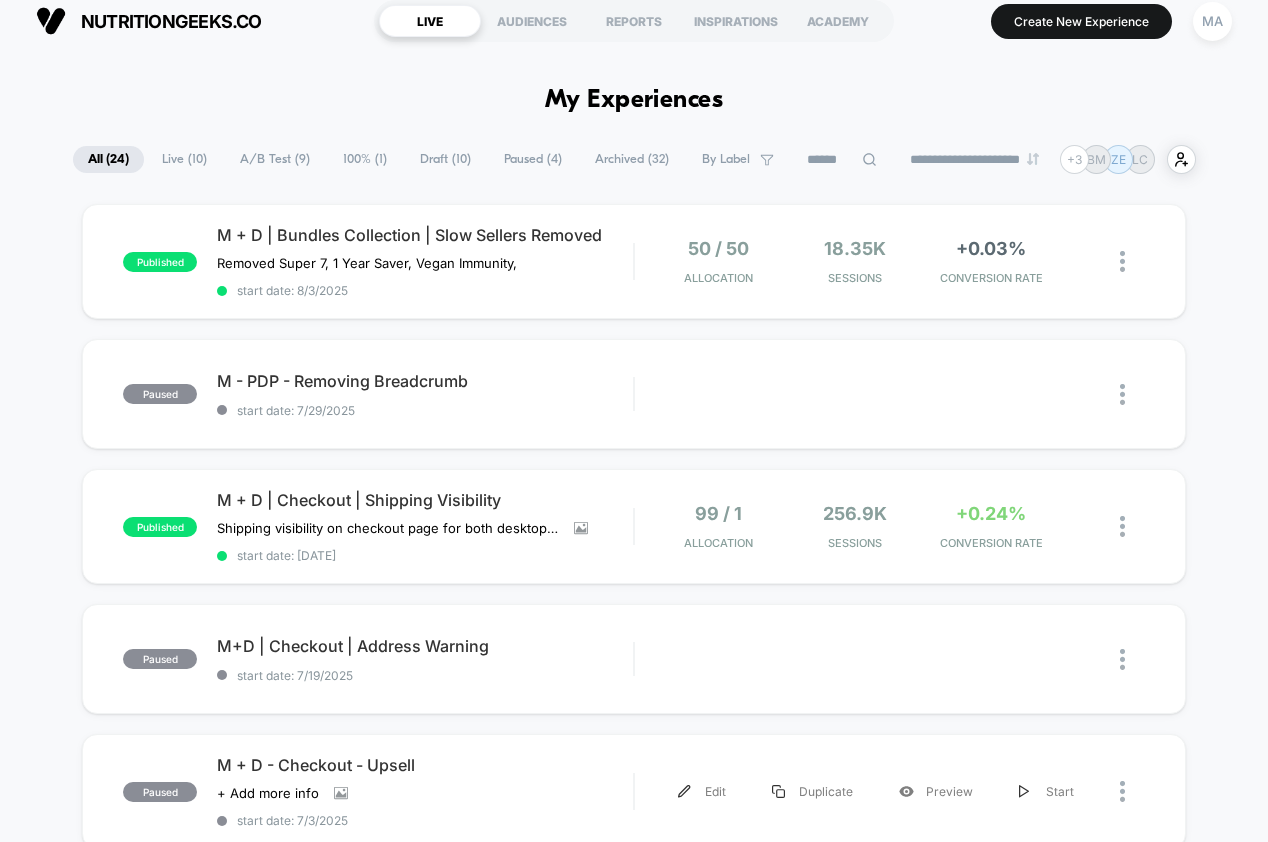 scroll, scrollTop: 0, scrollLeft: 0, axis: both 